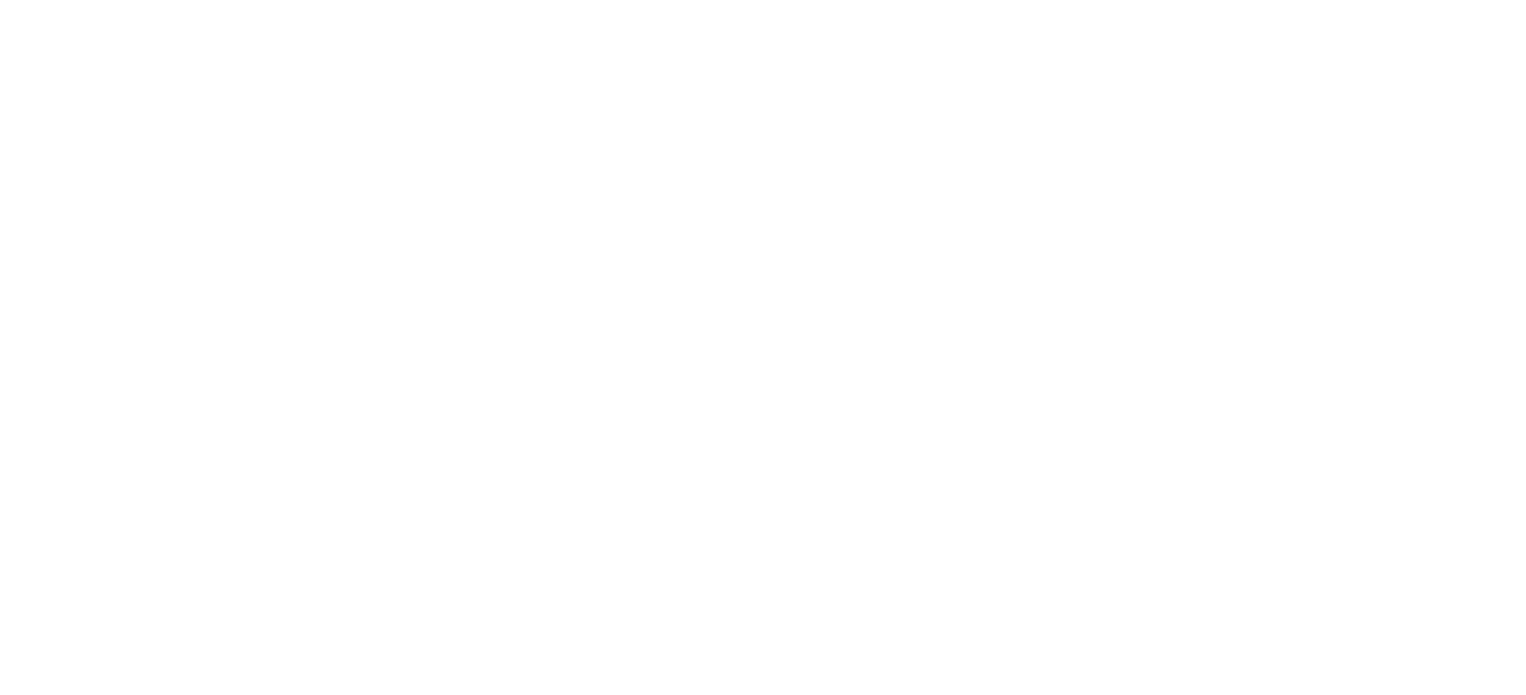 scroll, scrollTop: 0, scrollLeft: 0, axis: both 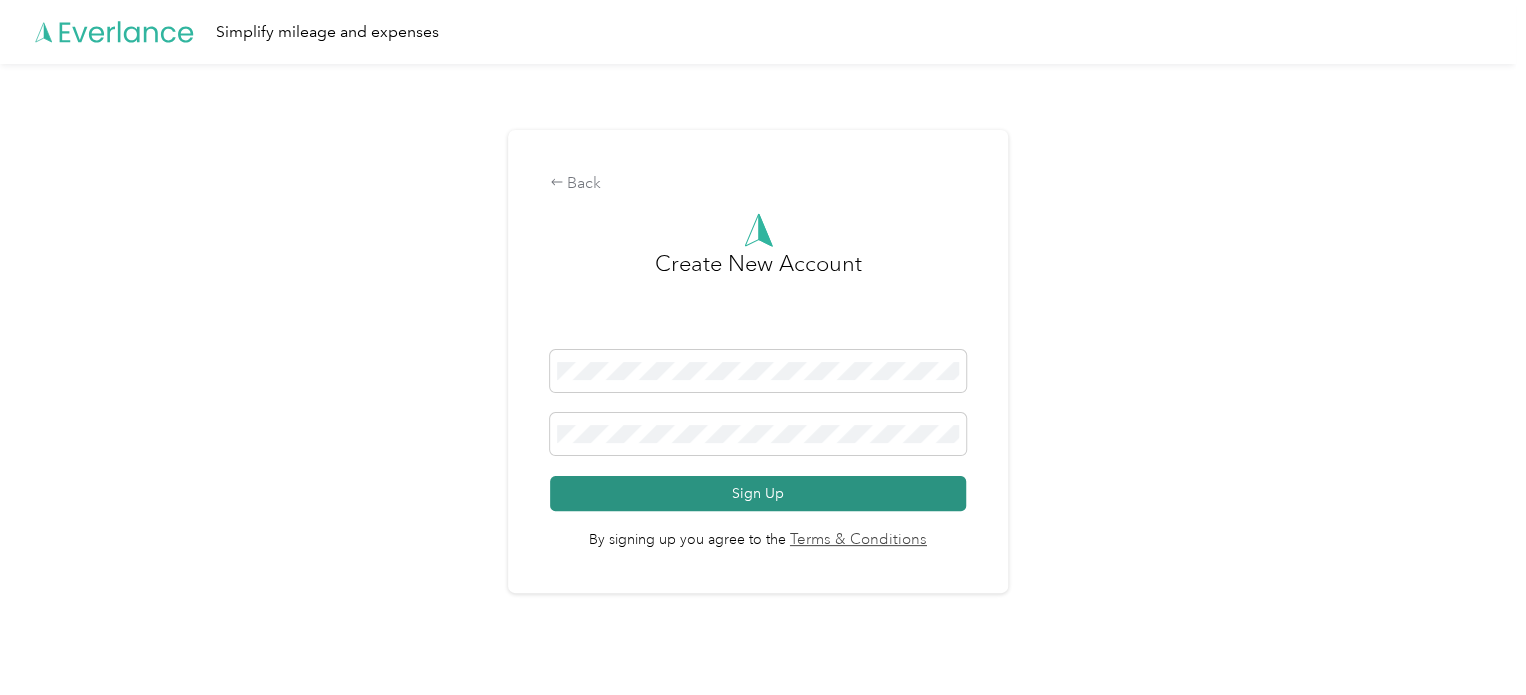 click on "Sign Up" at bounding box center (758, 493) 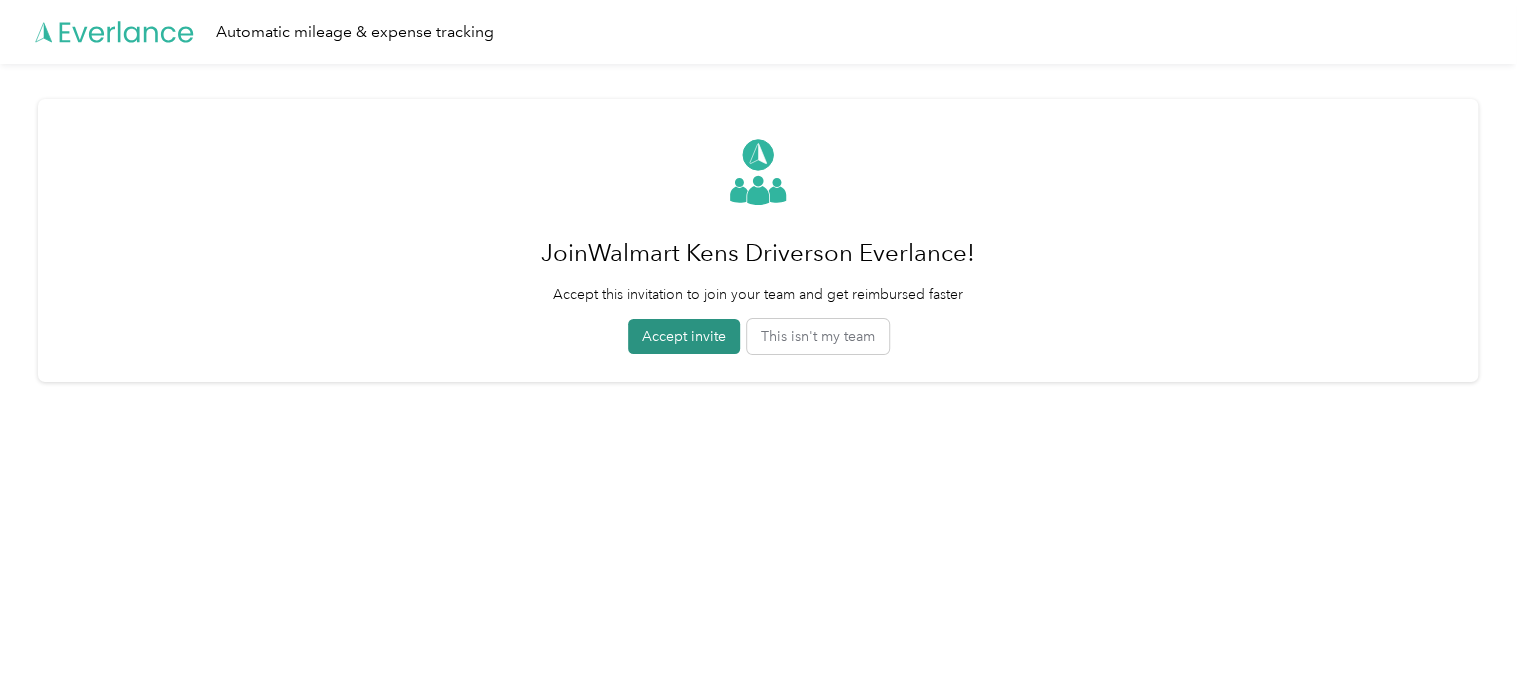 click on "Accept invite" at bounding box center (684, 336) 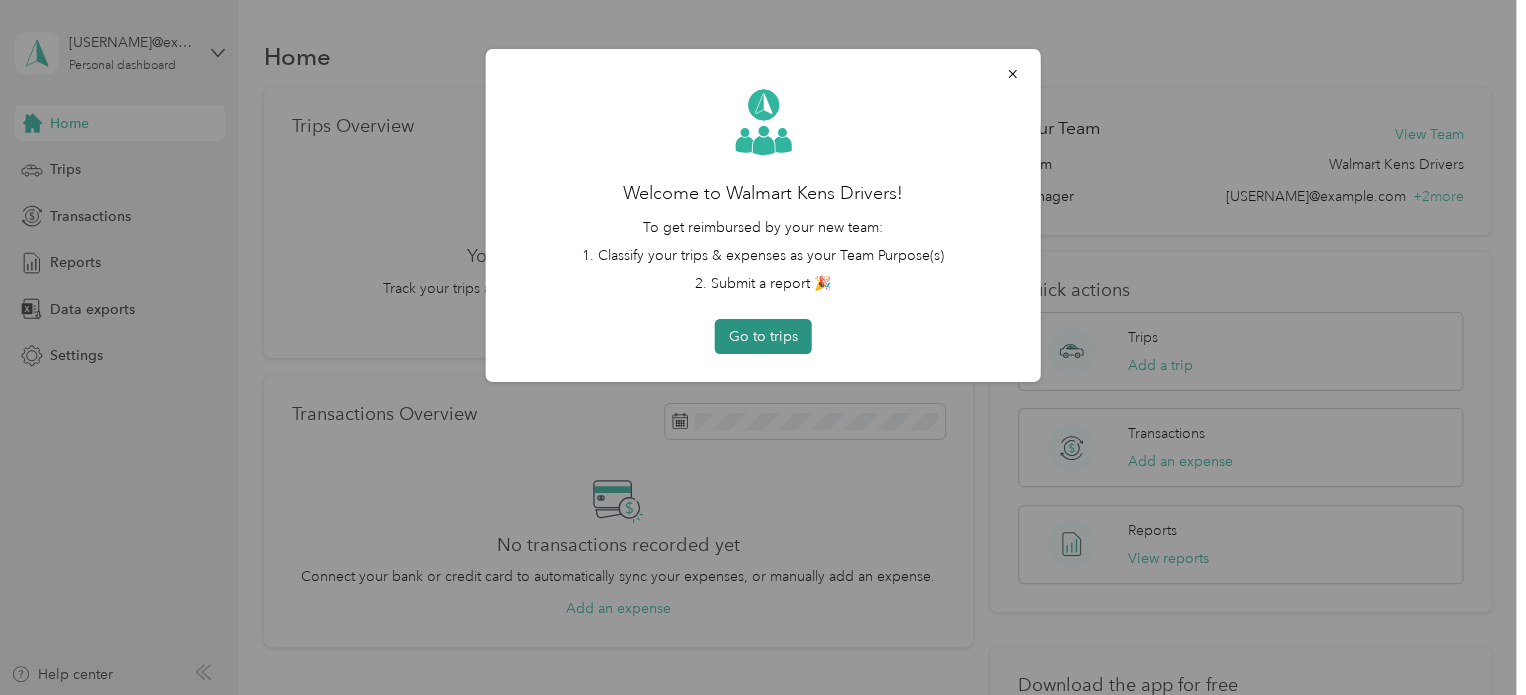 click on "Go to trips" at bounding box center (763, 336) 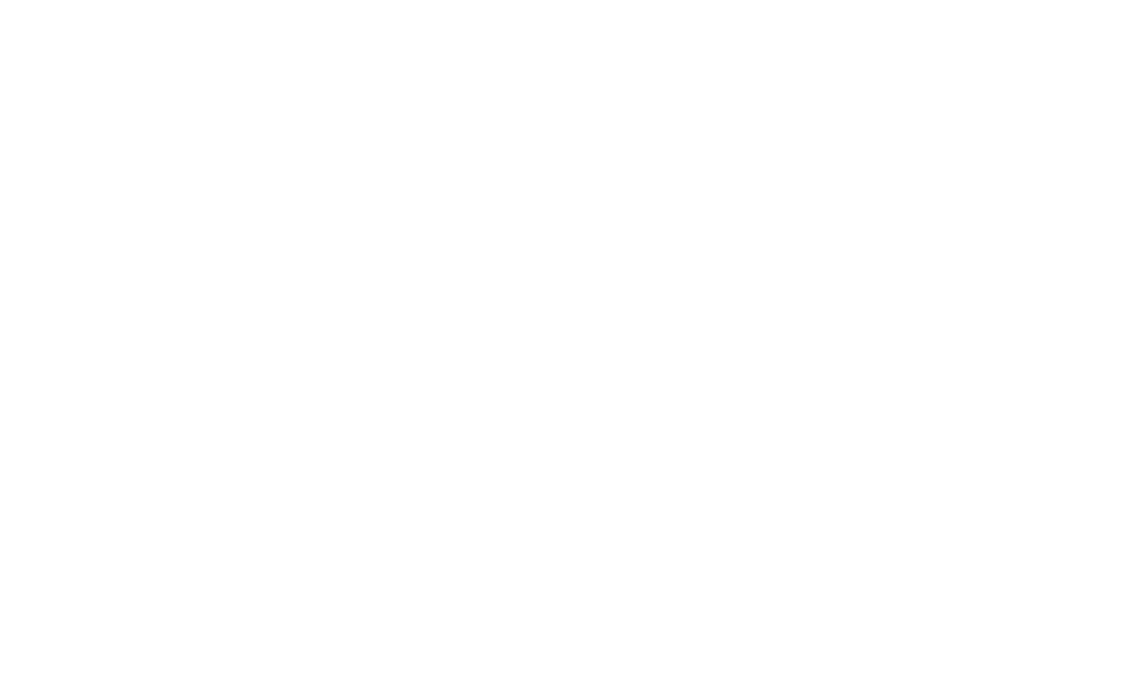 scroll, scrollTop: 0, scrollLeft: 0, axis: both 